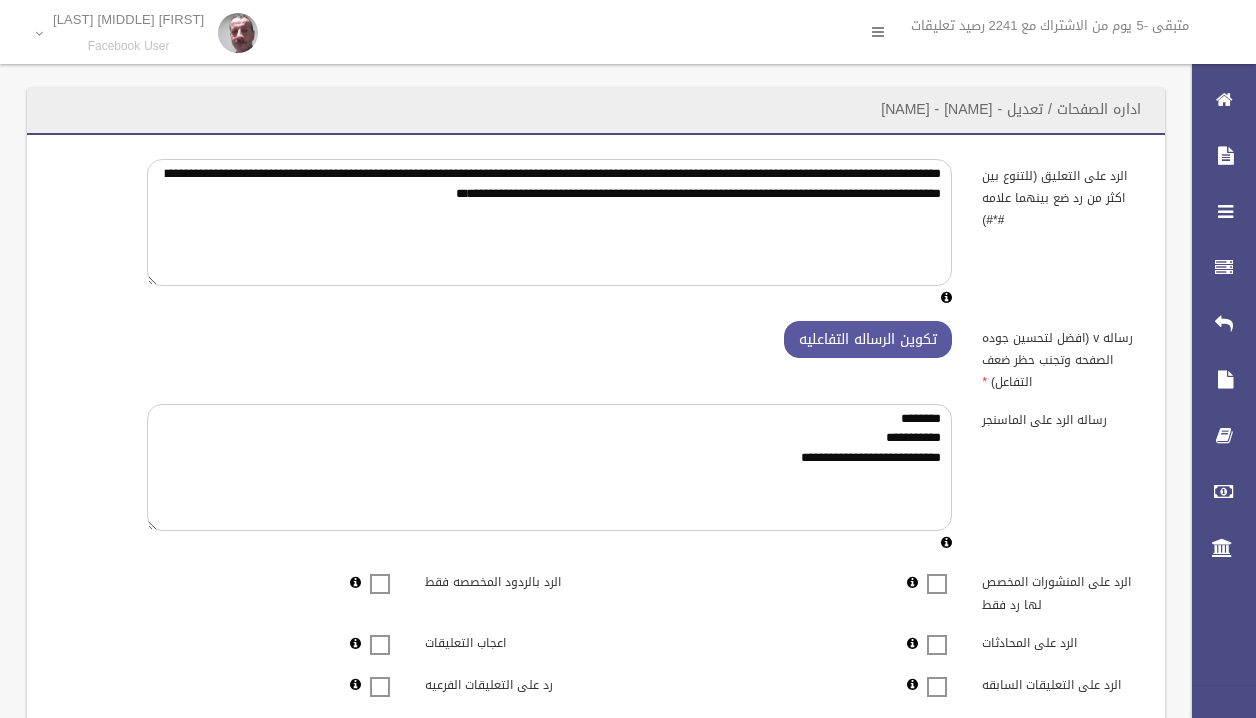 scroll, scrollTop: 175, scrollLeft: 0, axis: vertical 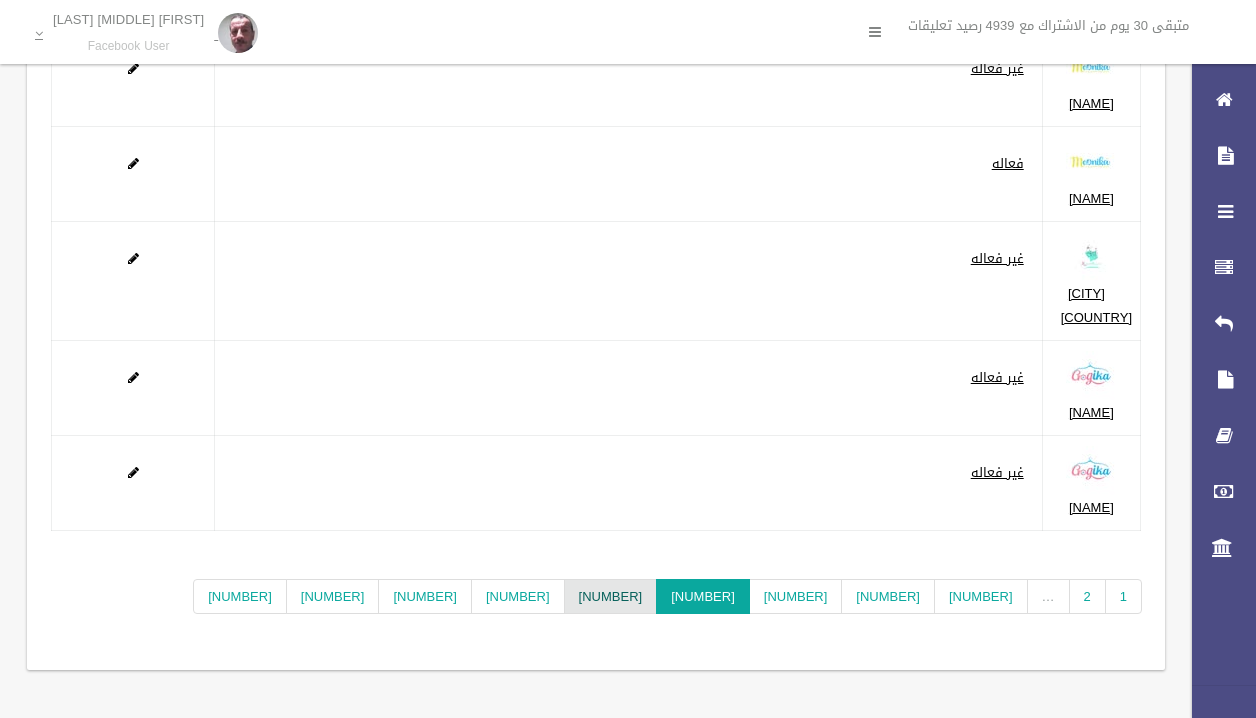 click on "8" at bounding box center (611, 596) 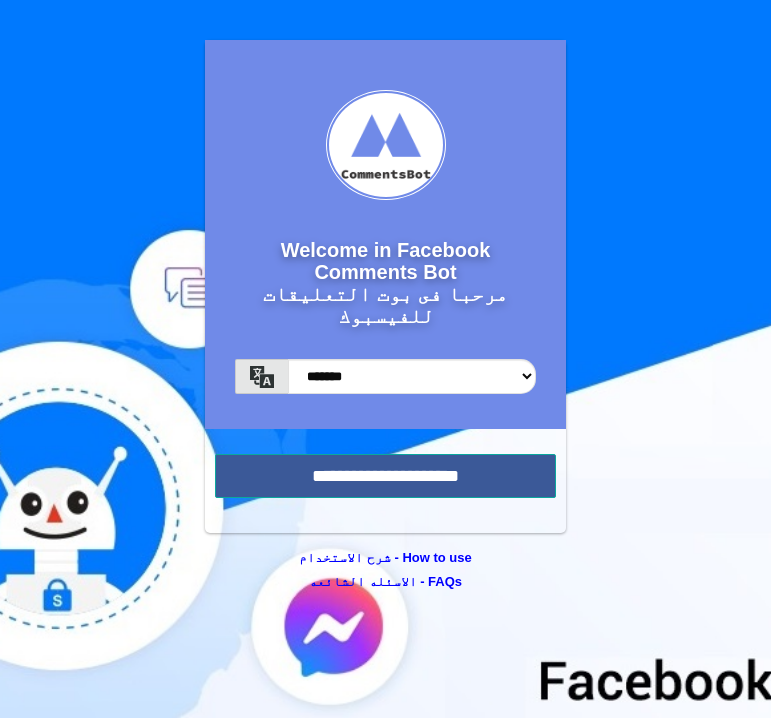 scroll, scrollTop: 0, scrollLeft: 0, axis: both 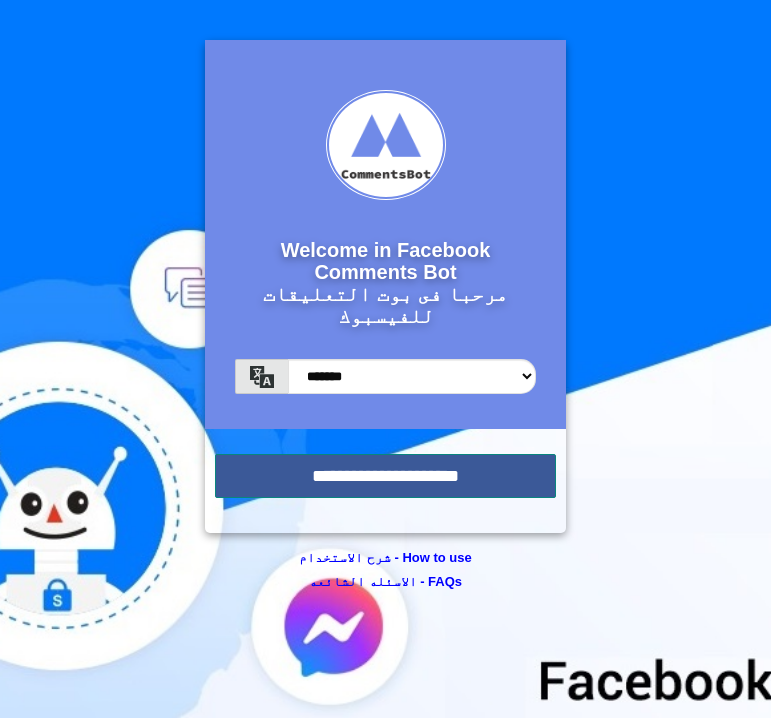 click on "**********" at bounding box center (386, 476) 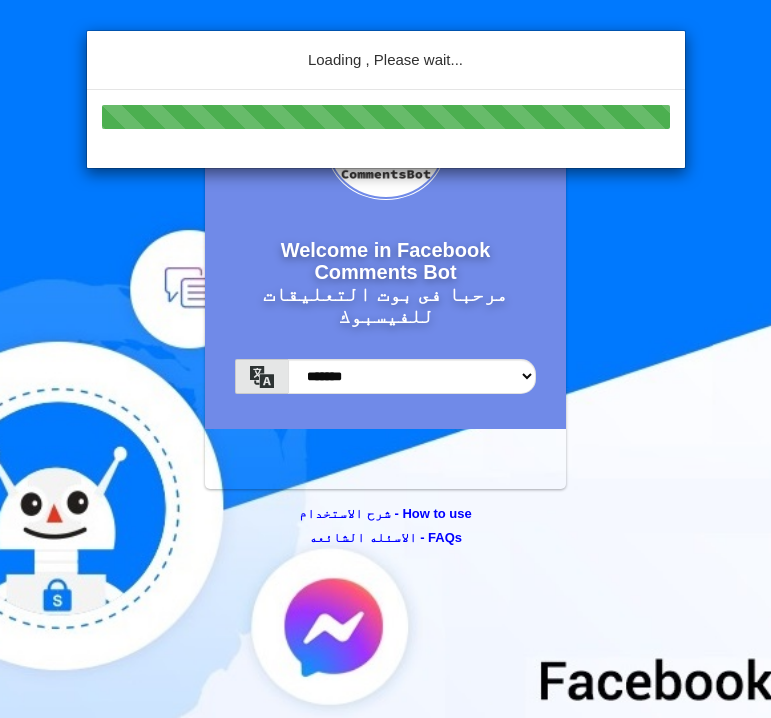 scroll, scrollTop: 0, scrollLeft: 0, axis: both 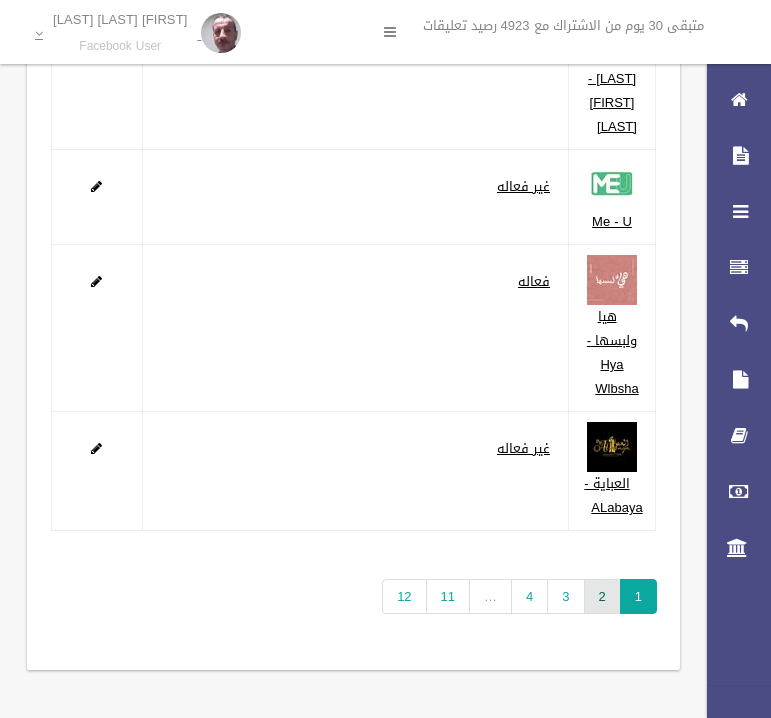 click on "2" at bounding box center (602, 596) 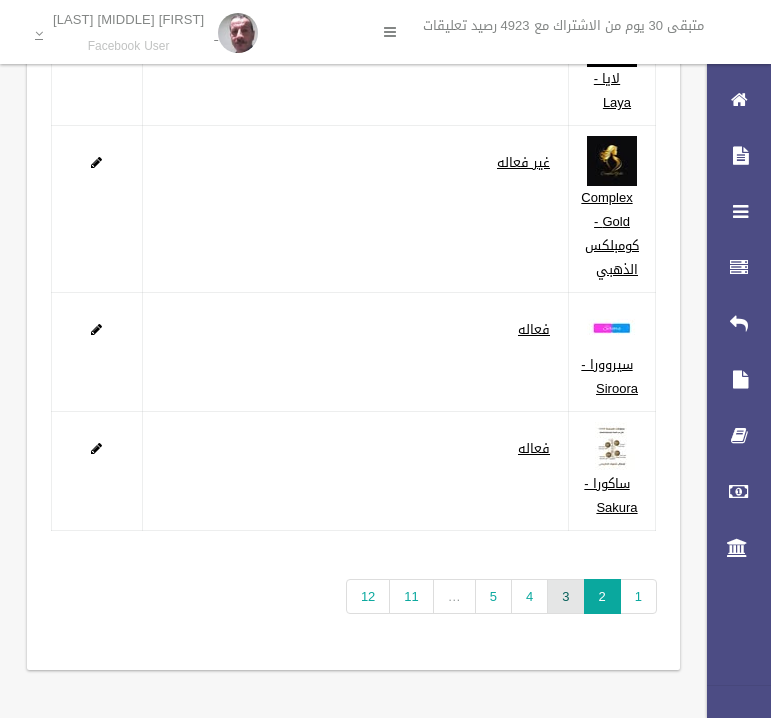 scroll, scrollTop: 335, scrollLeft: 0, axis: vertical 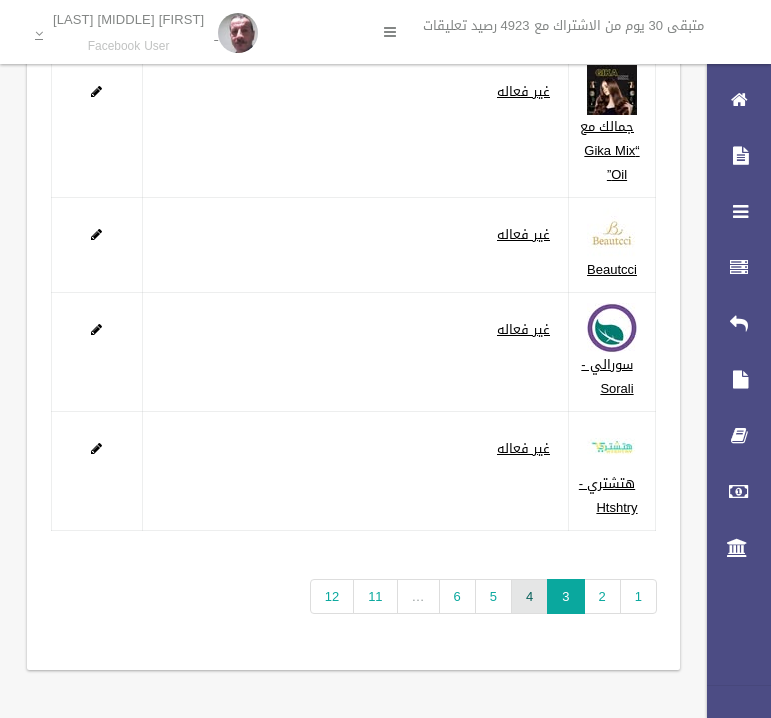 click on "4" at bounding box center [529, 596] 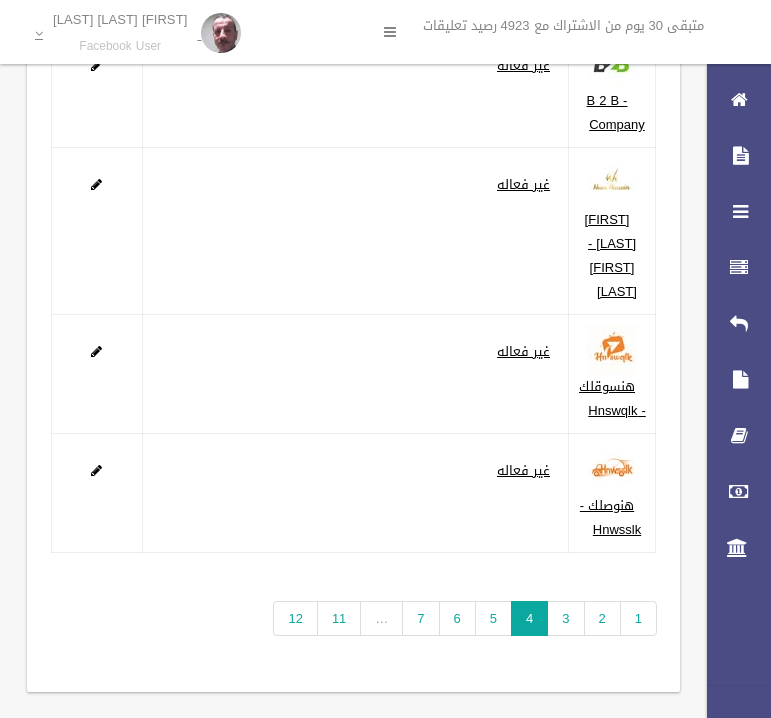 scroll, scrollTop: 335, scrollLeft: 0, axis: vertical 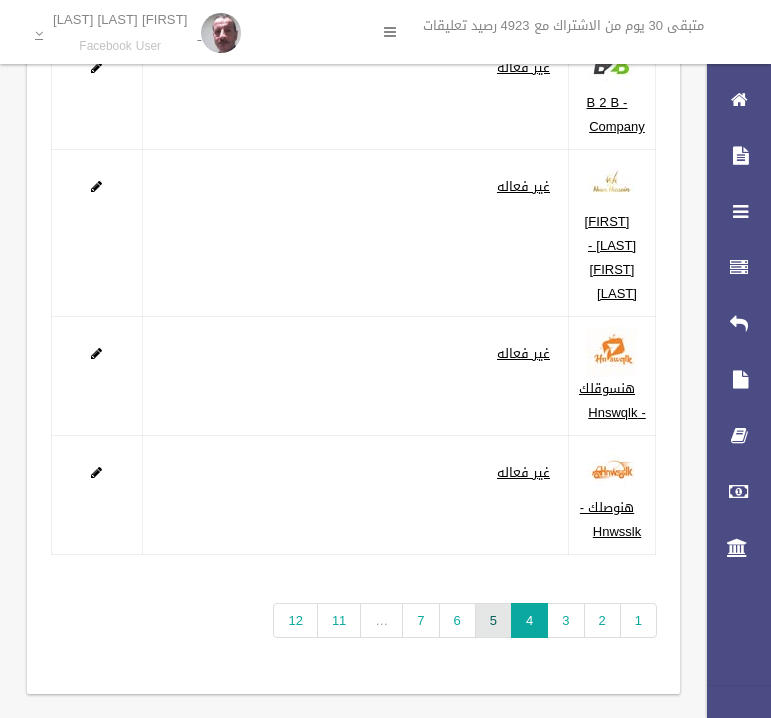 click on "5" at bounding box center [493, 620] 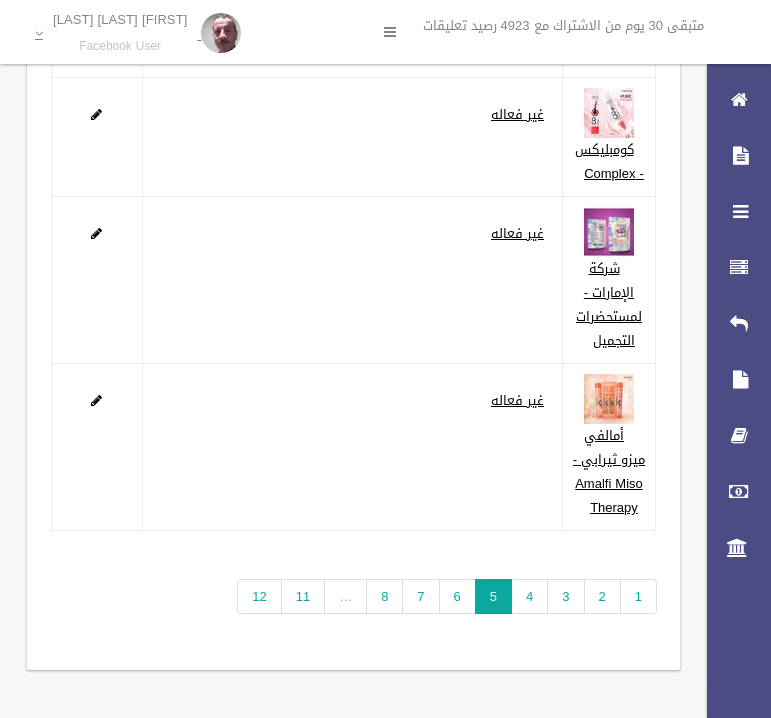 scroll, scrollTop: 455, scrollLeft: 0, axis: vertical 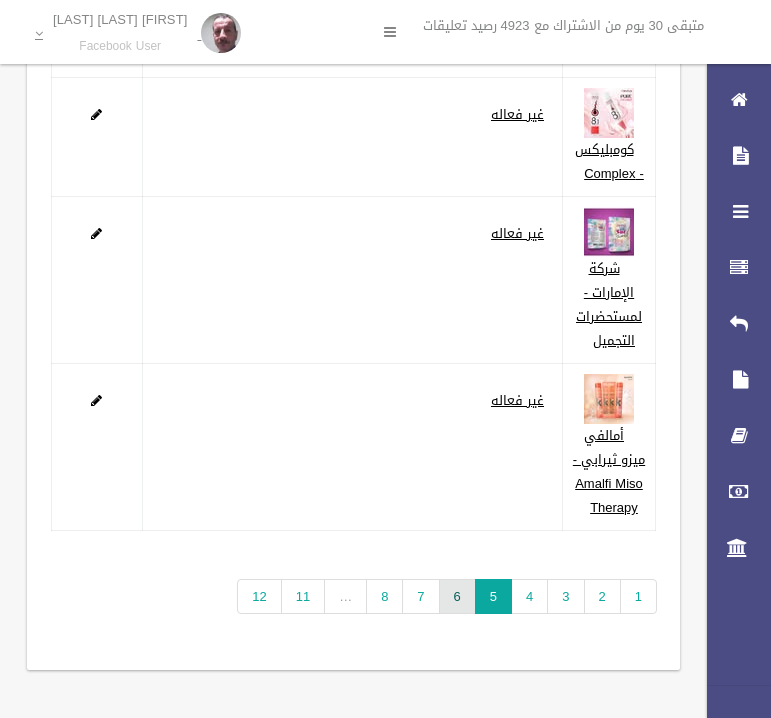 click on "6" at bounding box center [457, 596] 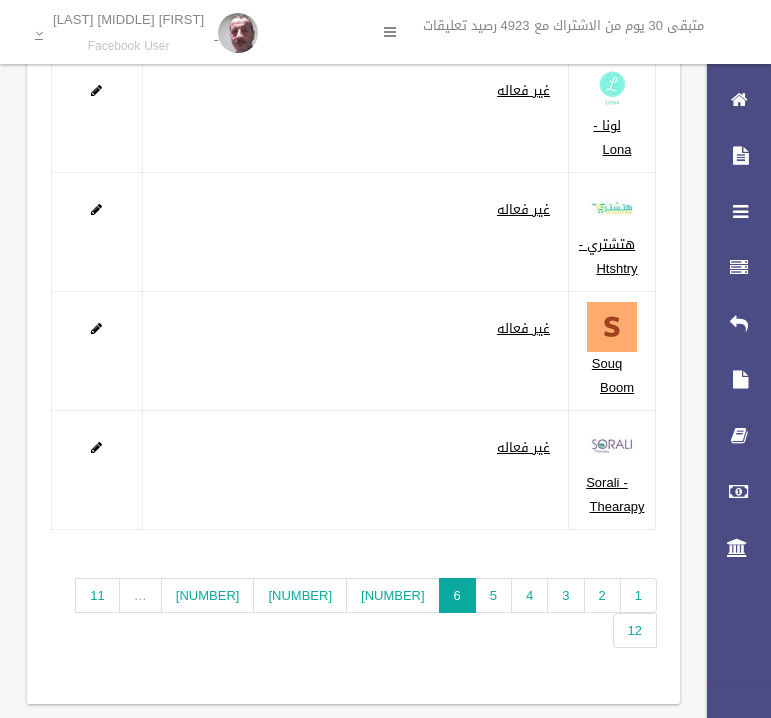 scroll, scrollTop: 311, scrollLeft: 0, axis: vertical 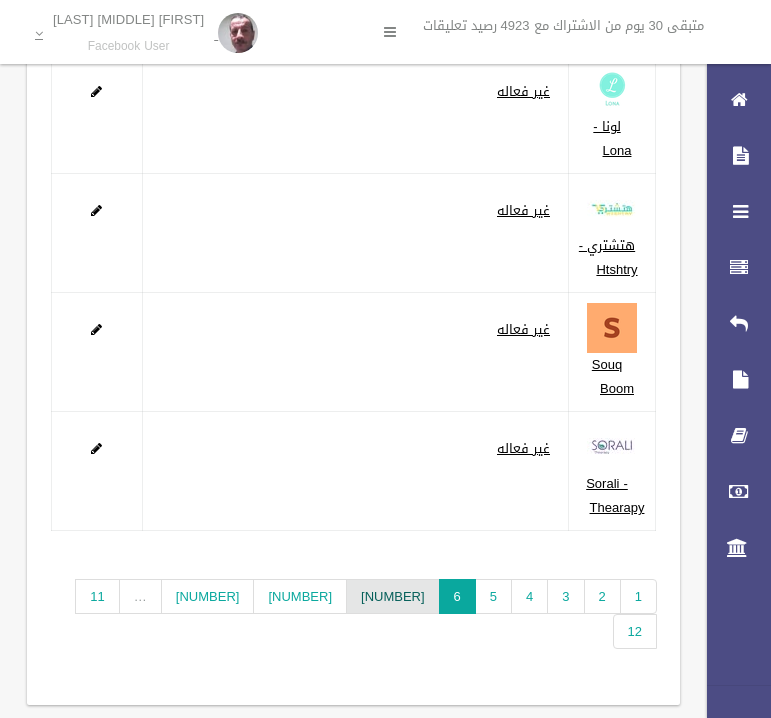click on "[NUMBER]" at bounding box center (393, 596) 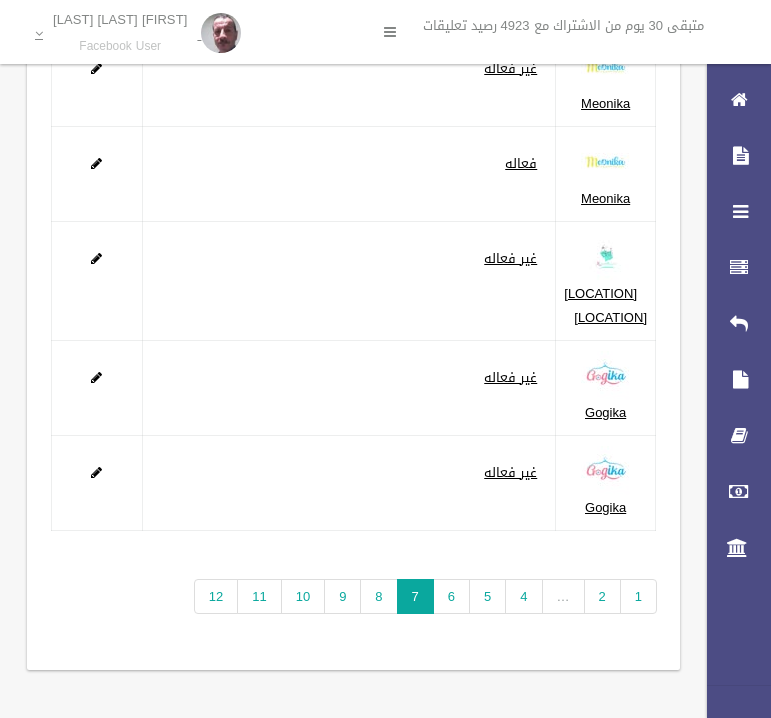 scroll, scrollTop: 215, scrollLeft: 0, axis: vertical 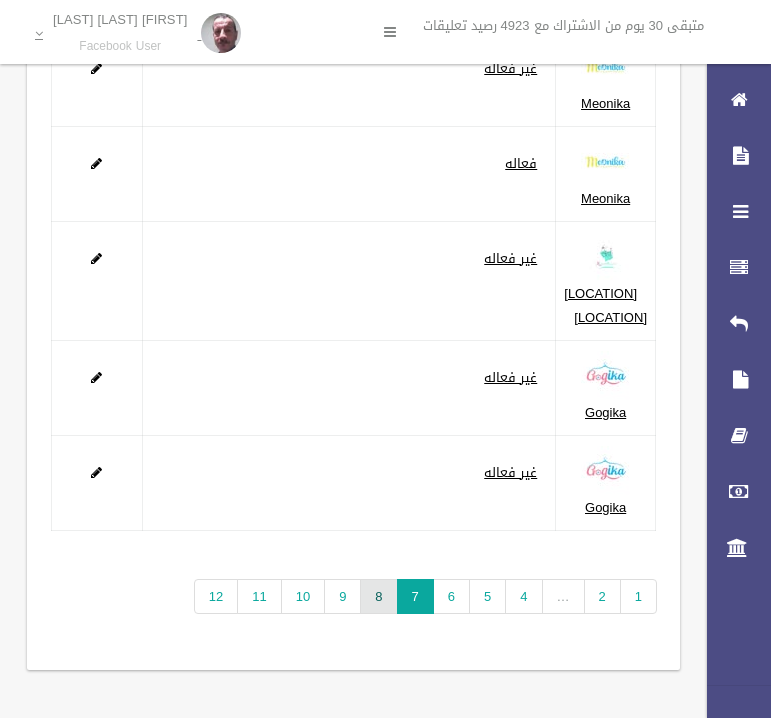 click on "8" at bounding box center (378, 596) 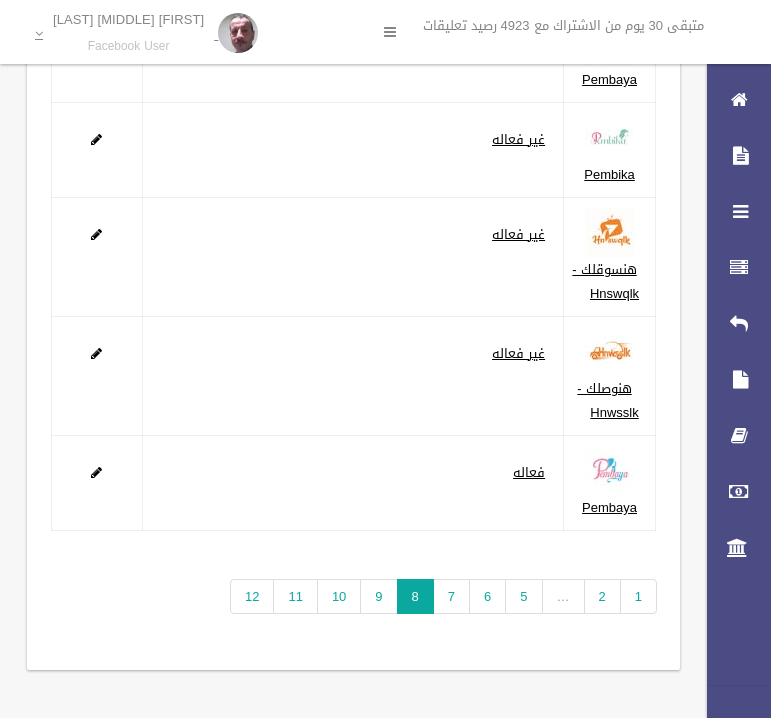 scroll, scrollTop: 239, scrollLeft: 0, axis: vertical 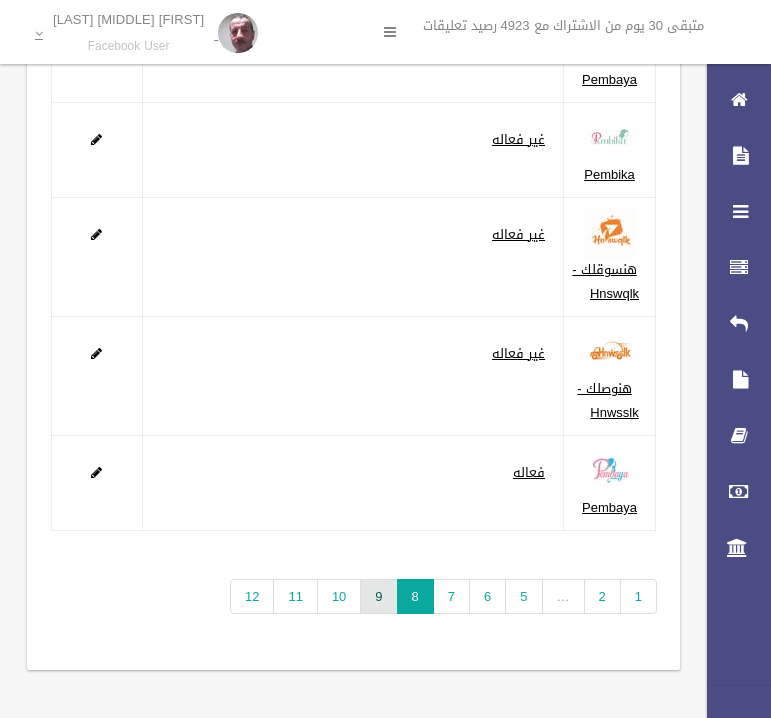 click on "9" at bounding box center [378, 596] 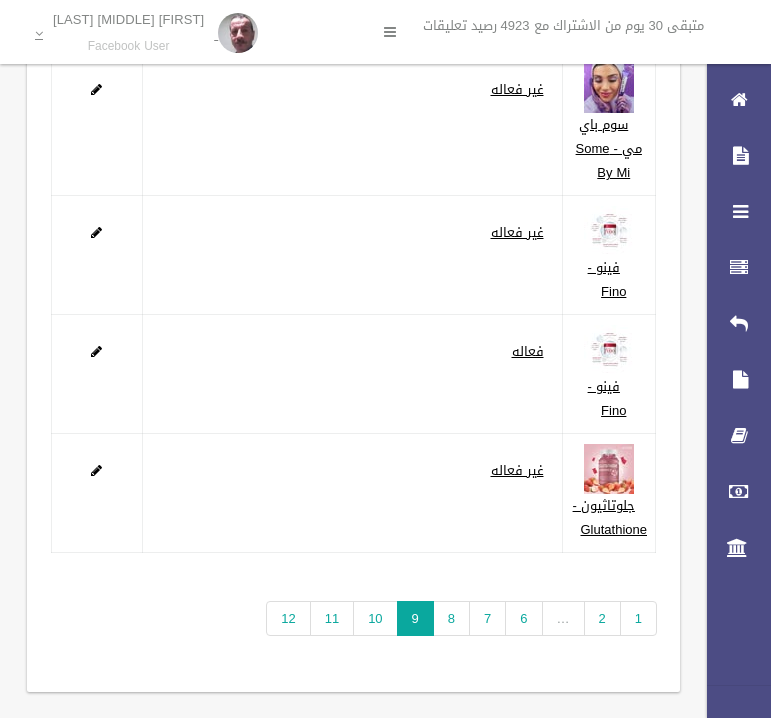 scroll, scrollTop: 287, scrollLeft: 0, axis: vertical 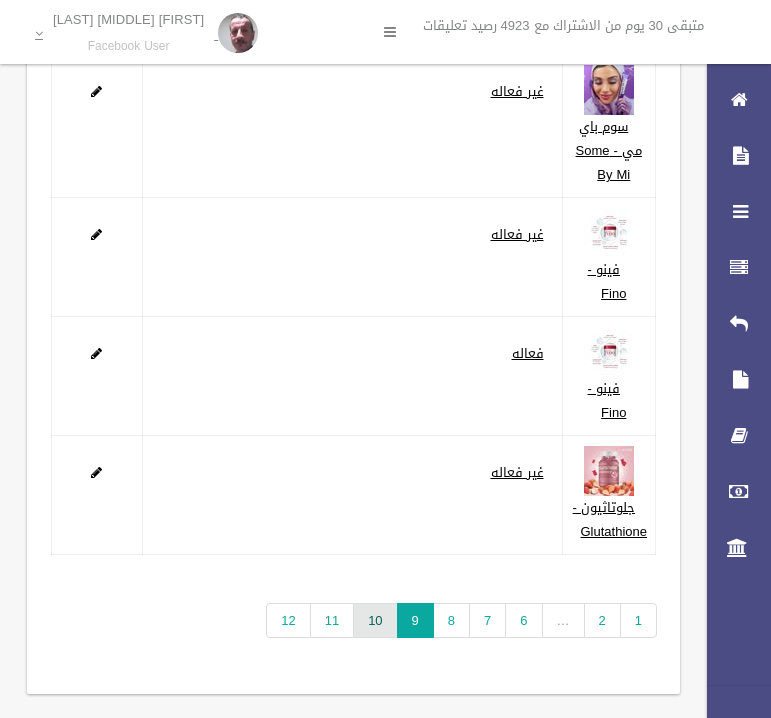 click on "10" at bounding box center [375, 620] 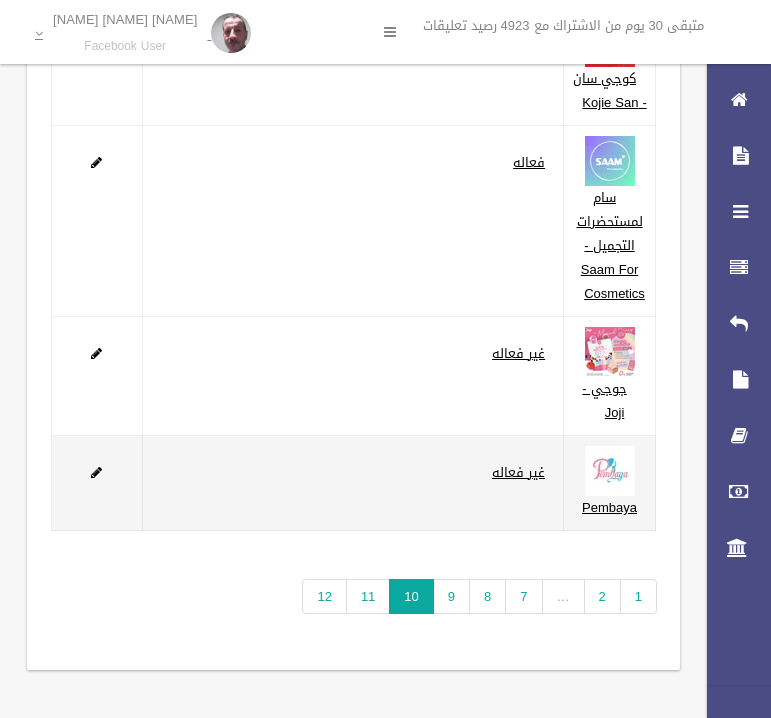 scroll, scrollTop: 383, scrollLeft: 0, axis: vertical 